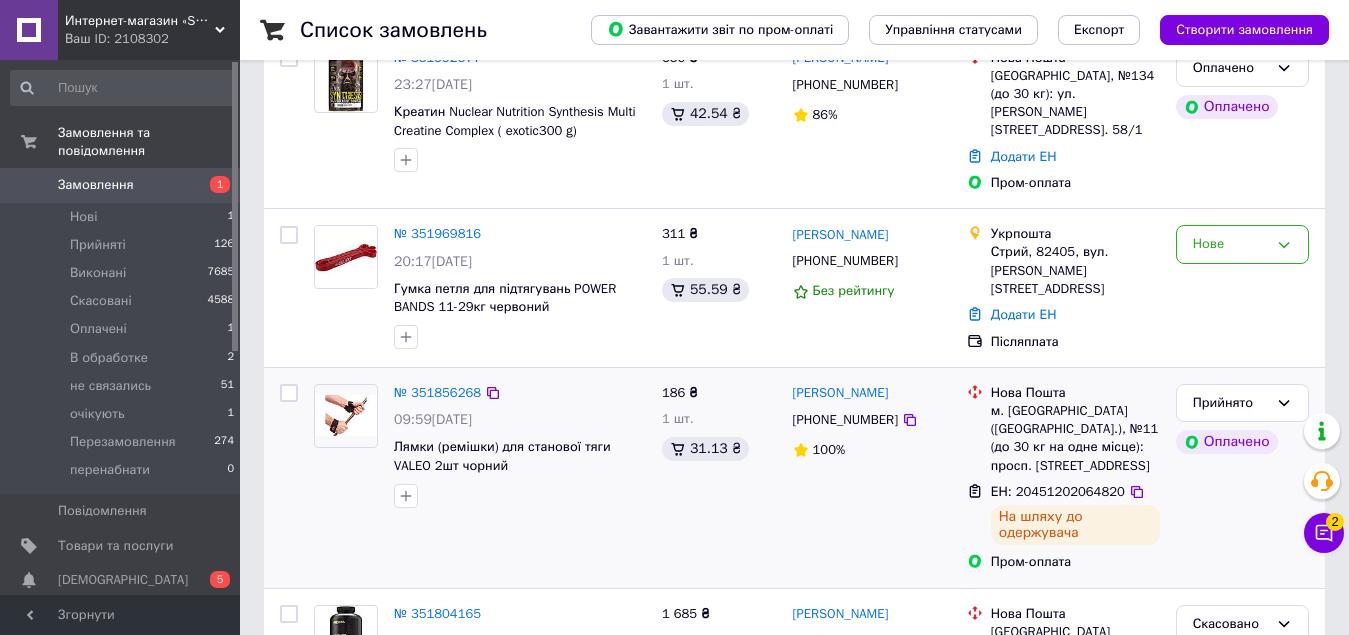 scroll, scrollTop: 200, scrollLeft: 0, axis: vertical 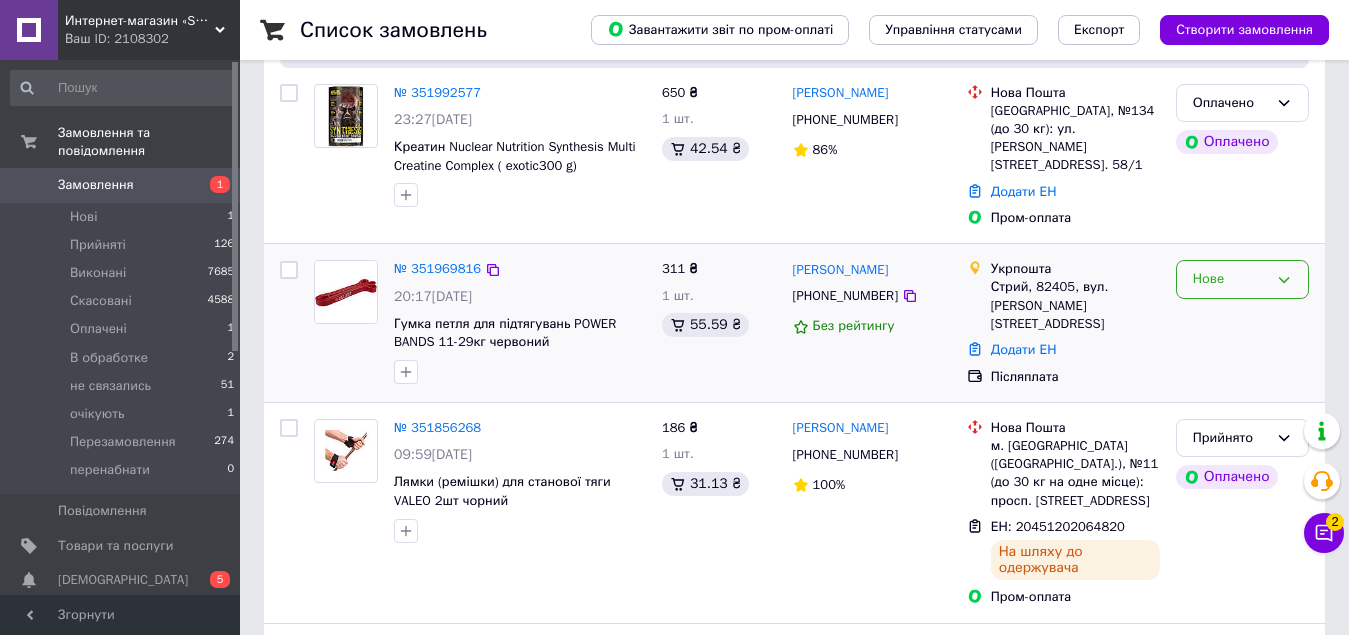 click on "Нове" at bounding box center (1230, 279) 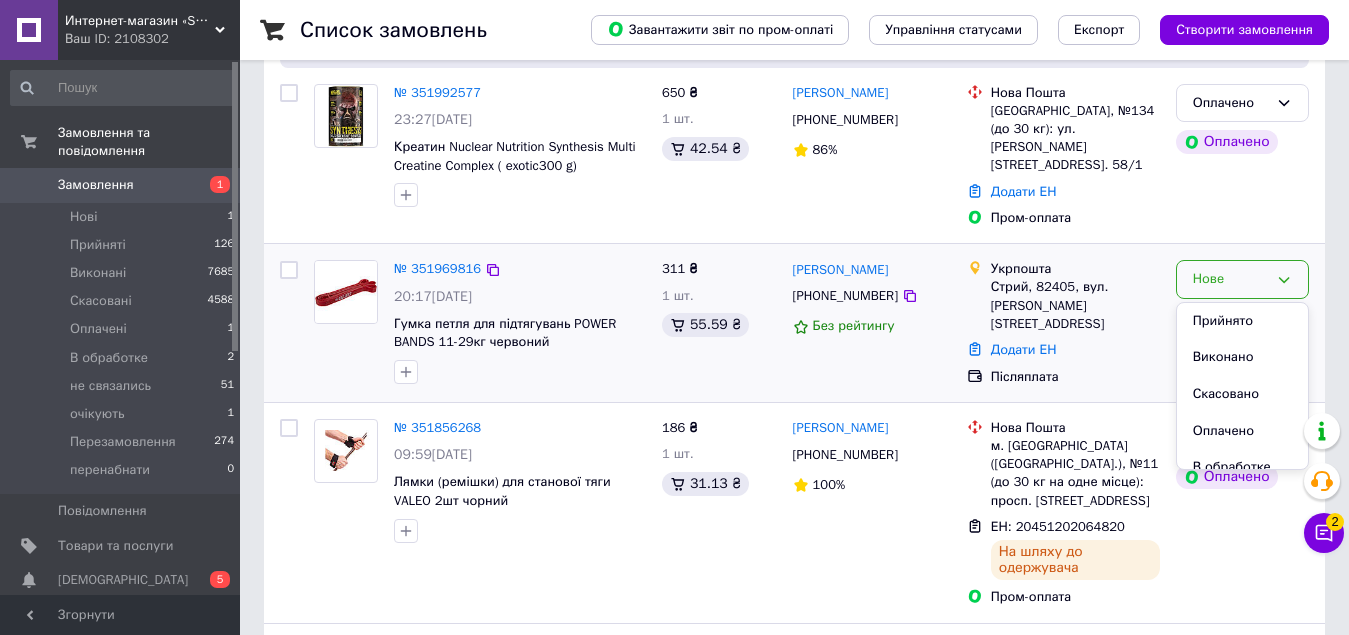 scroll, scrollTop: 100, scrollLeft: 0, axis: vertical 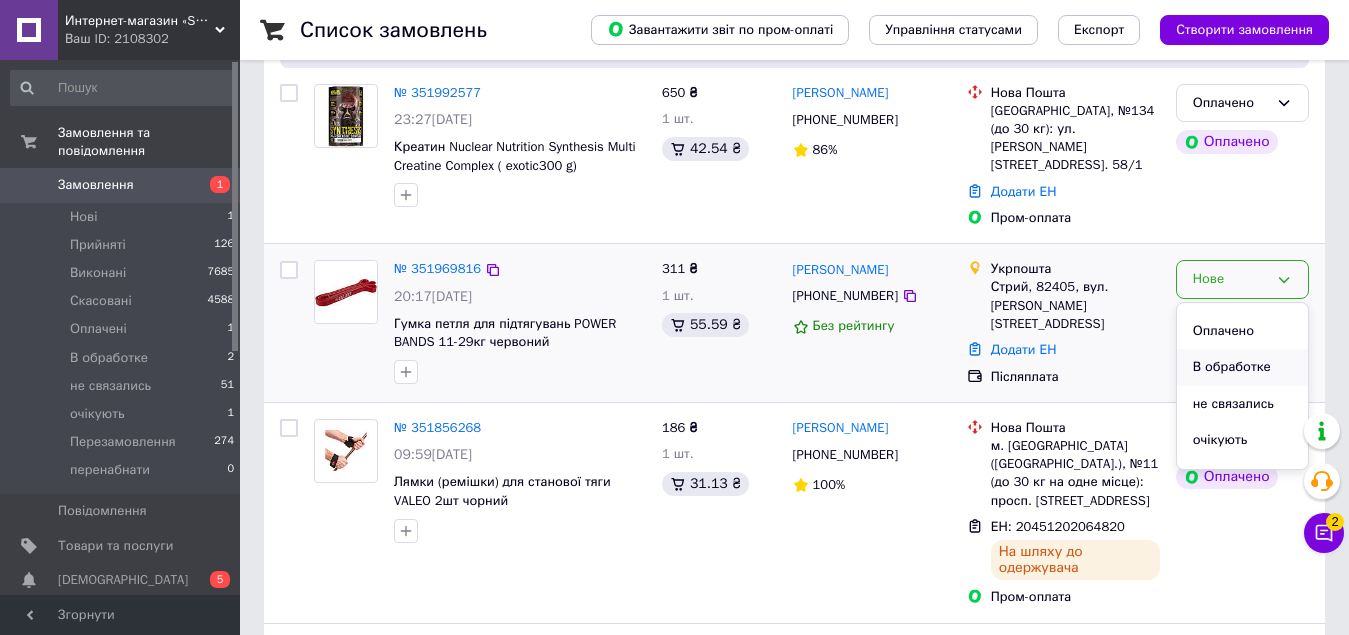 click on "В обработке" at bounding box center (1242, 367) 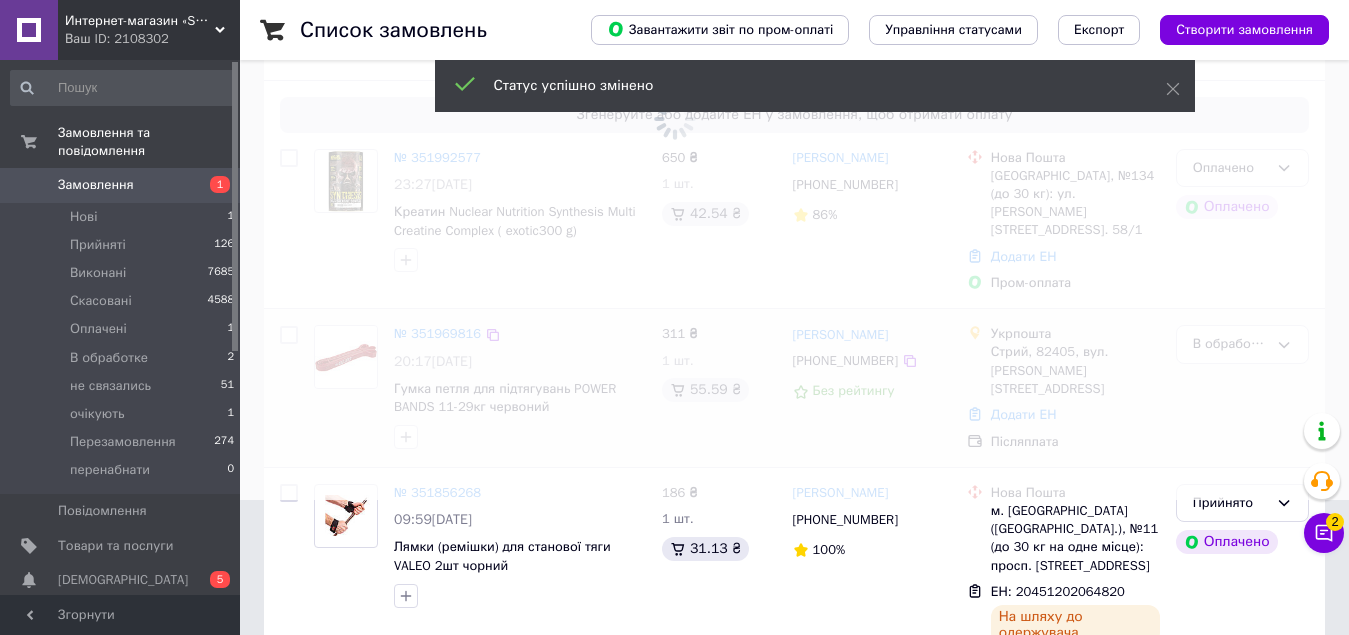 scroll, scrollTop: 100, scrollLeft: 0, axis: vertical 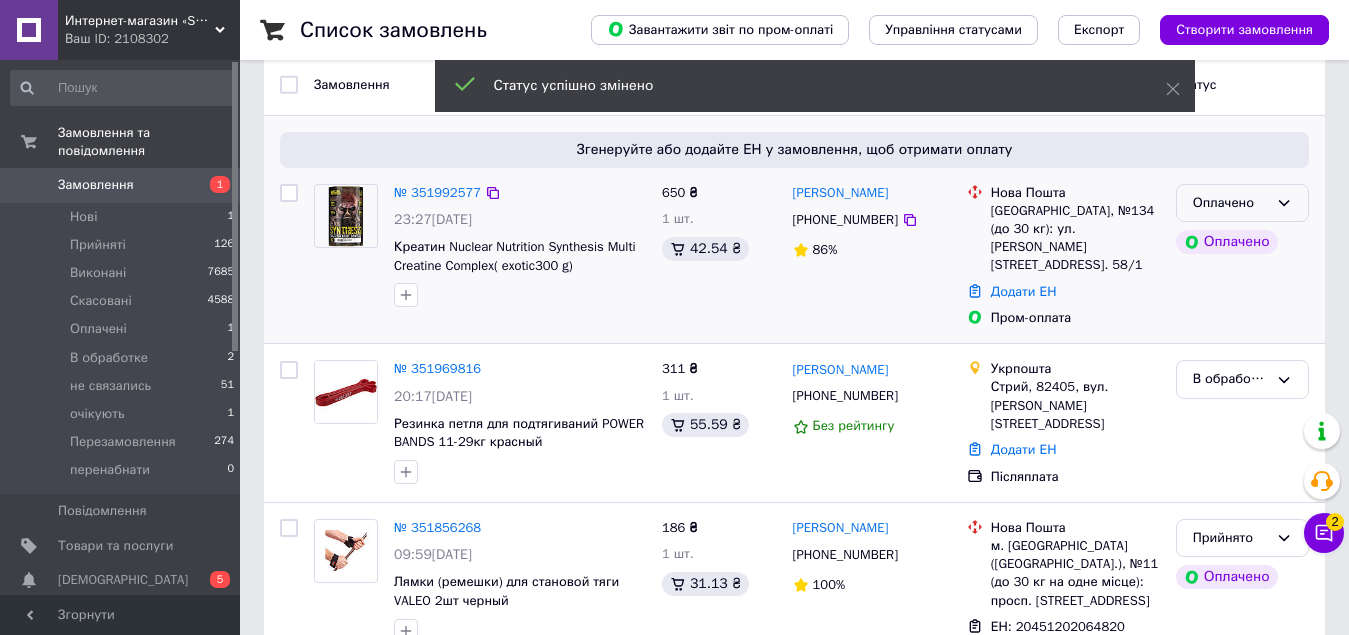 click on "Оплачено" at bounding box center (1230, 203) 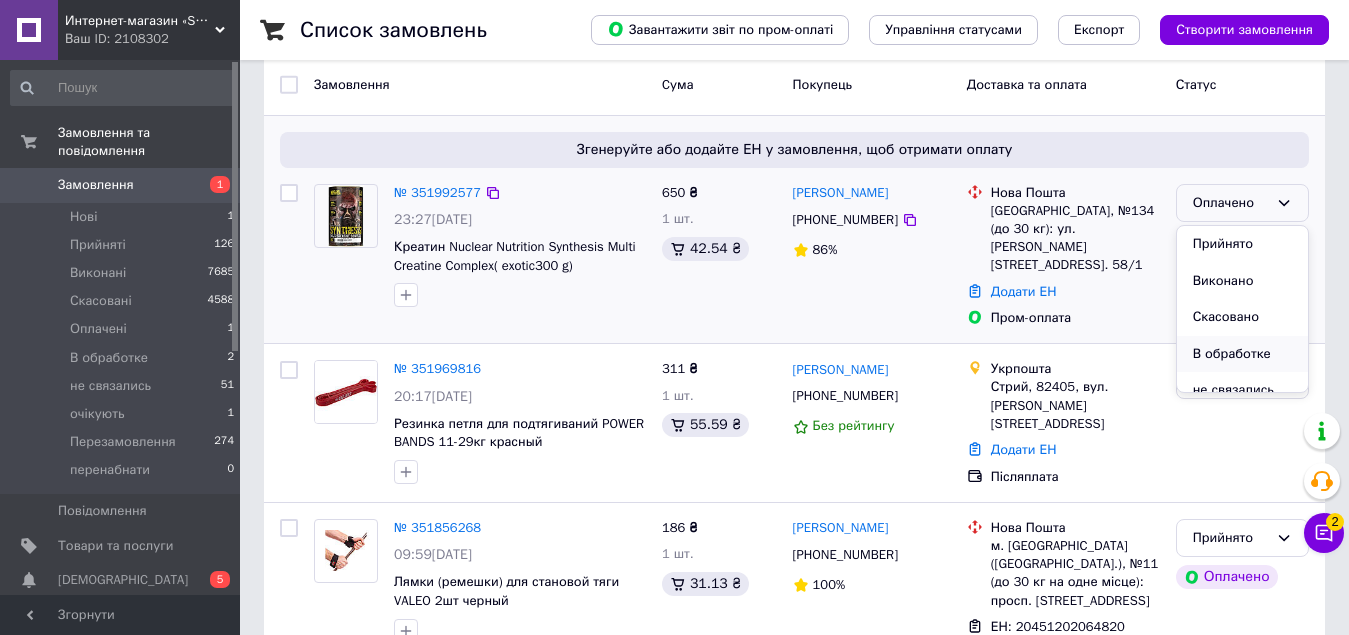 click on "В обработке" at bounding box center (1242, 354) 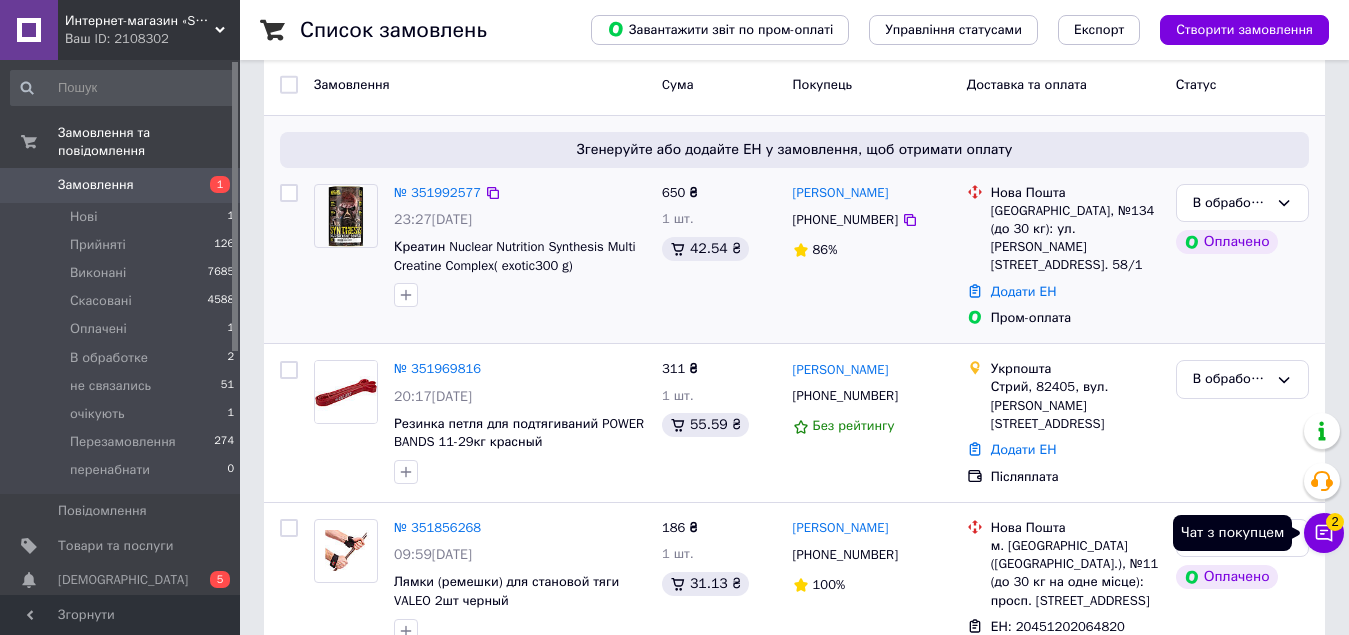 click on "Чат з покупцем 2" at bounding box center [1324, 533] 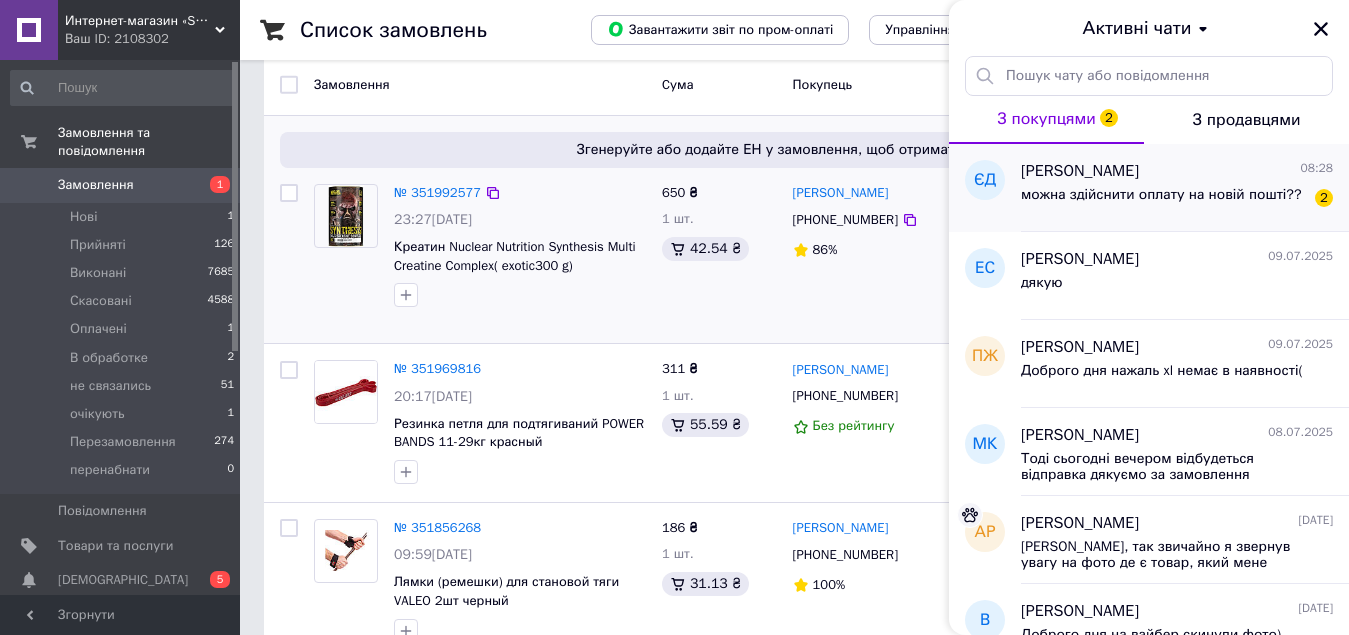 click on "[PERSON_NAME] 08:28 можна здійснити оплату на новій пошті?? 2" at bounding box center (1185, 188) 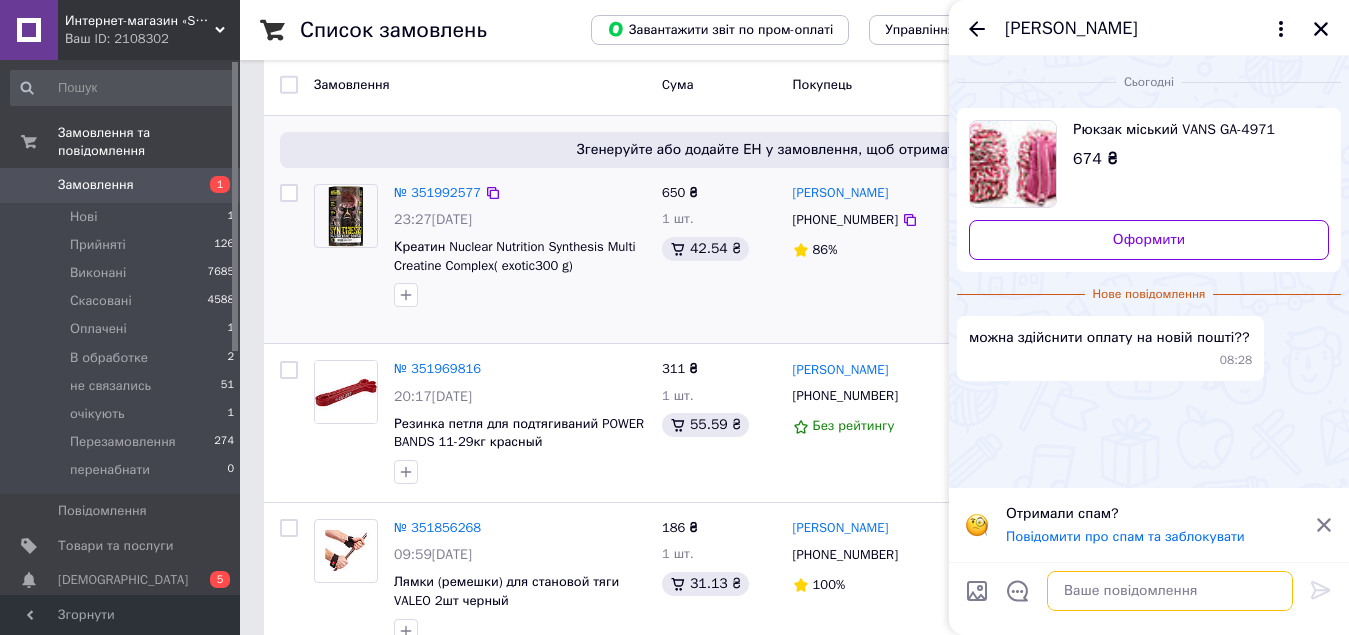click at bounding box center [1170, 591] 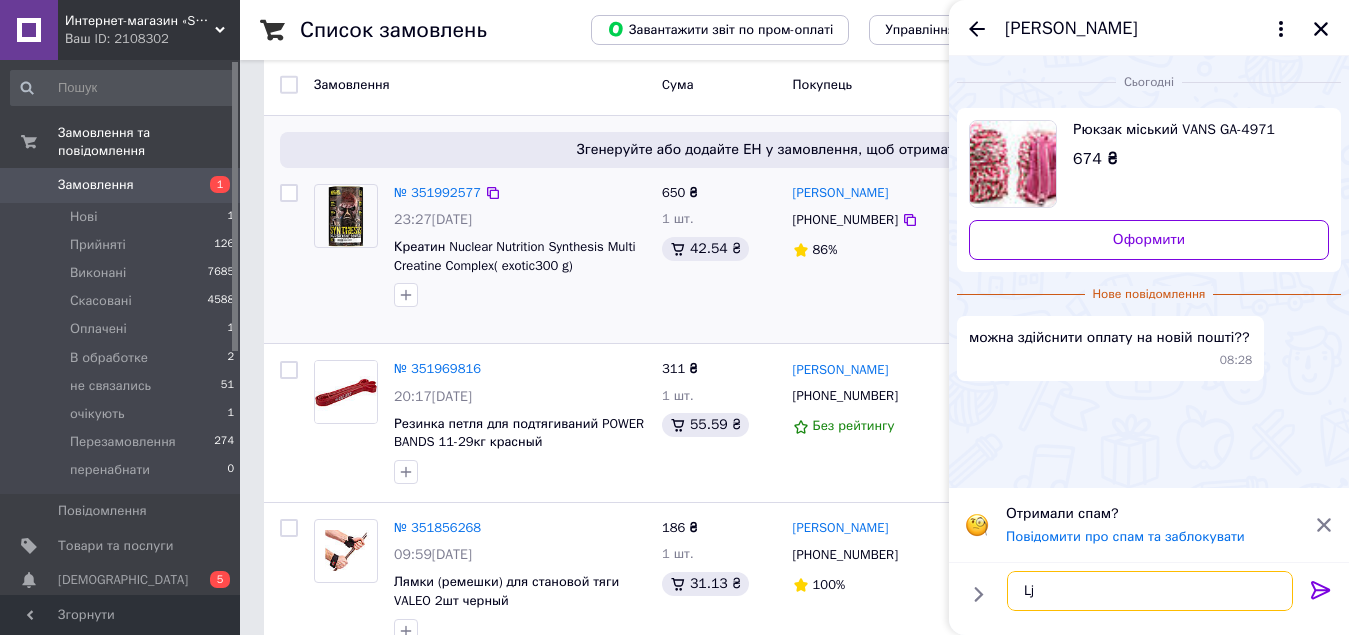 type on "L" 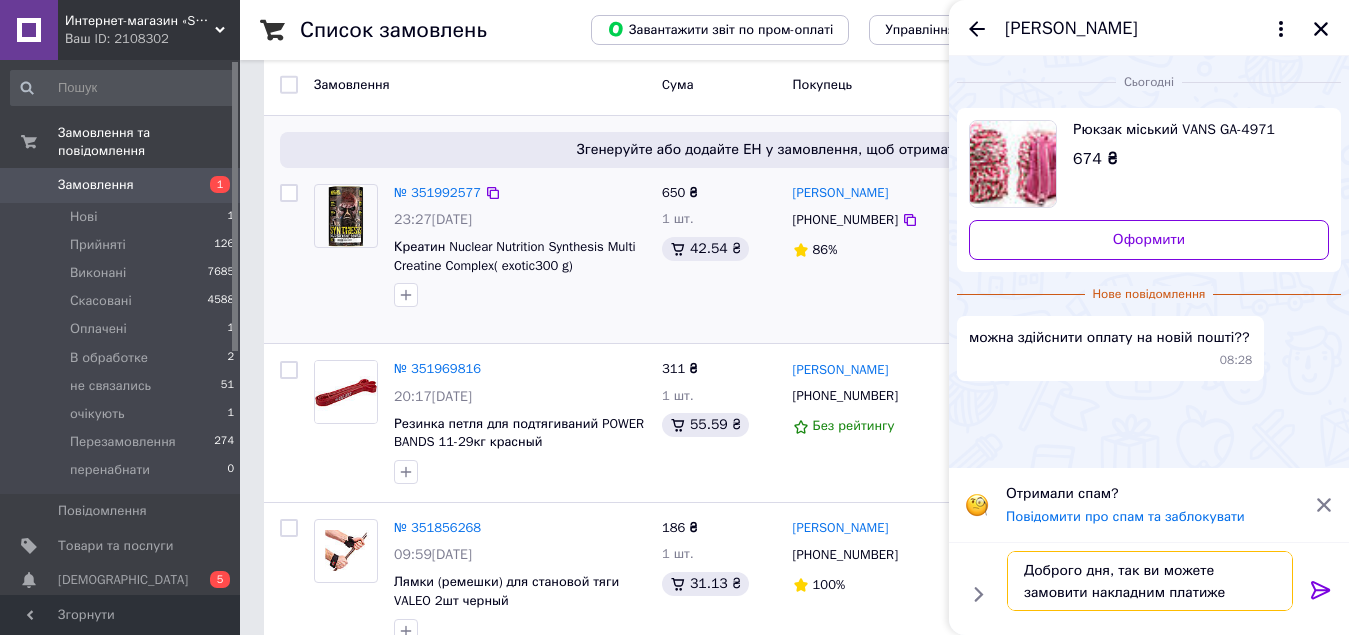 type on "Доброго дня, так ви можете замовити накладним платижем" 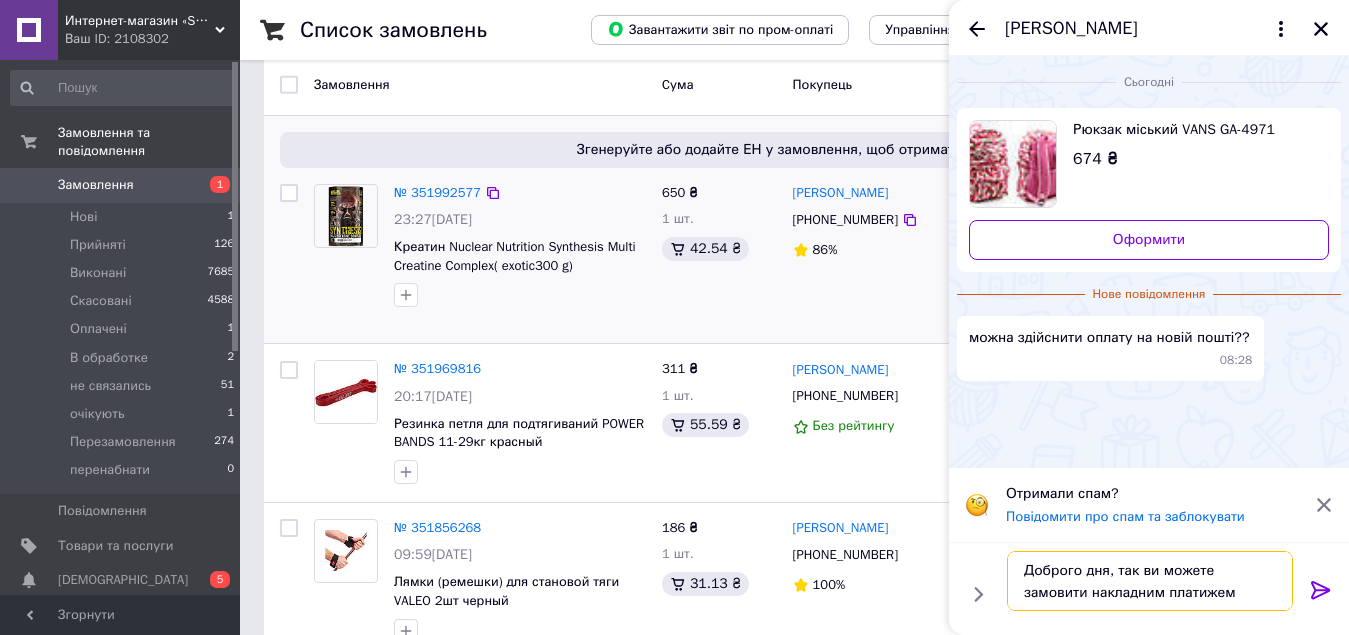 type 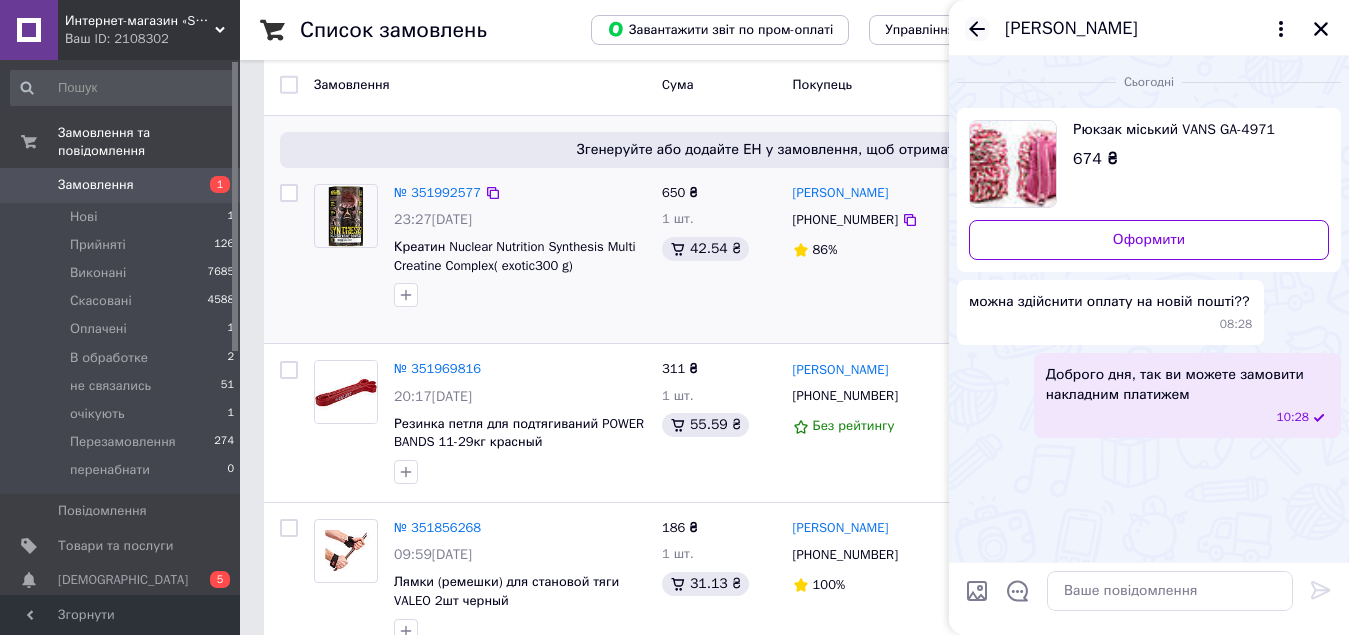 click 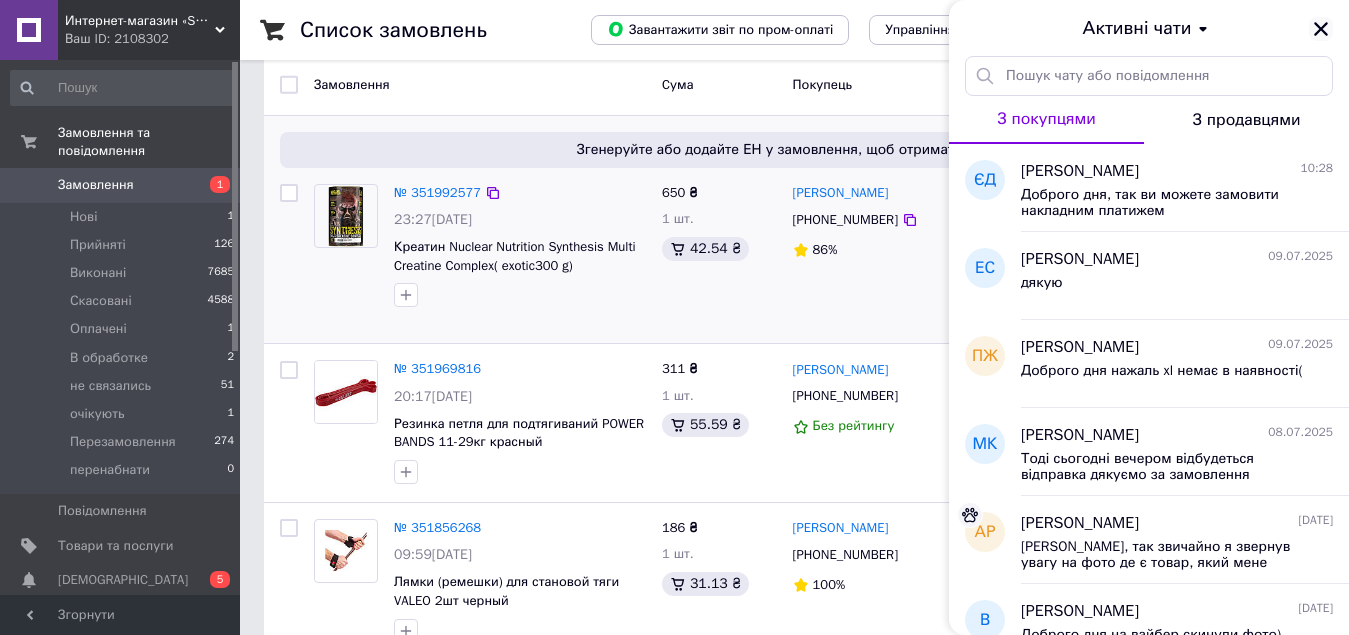 click 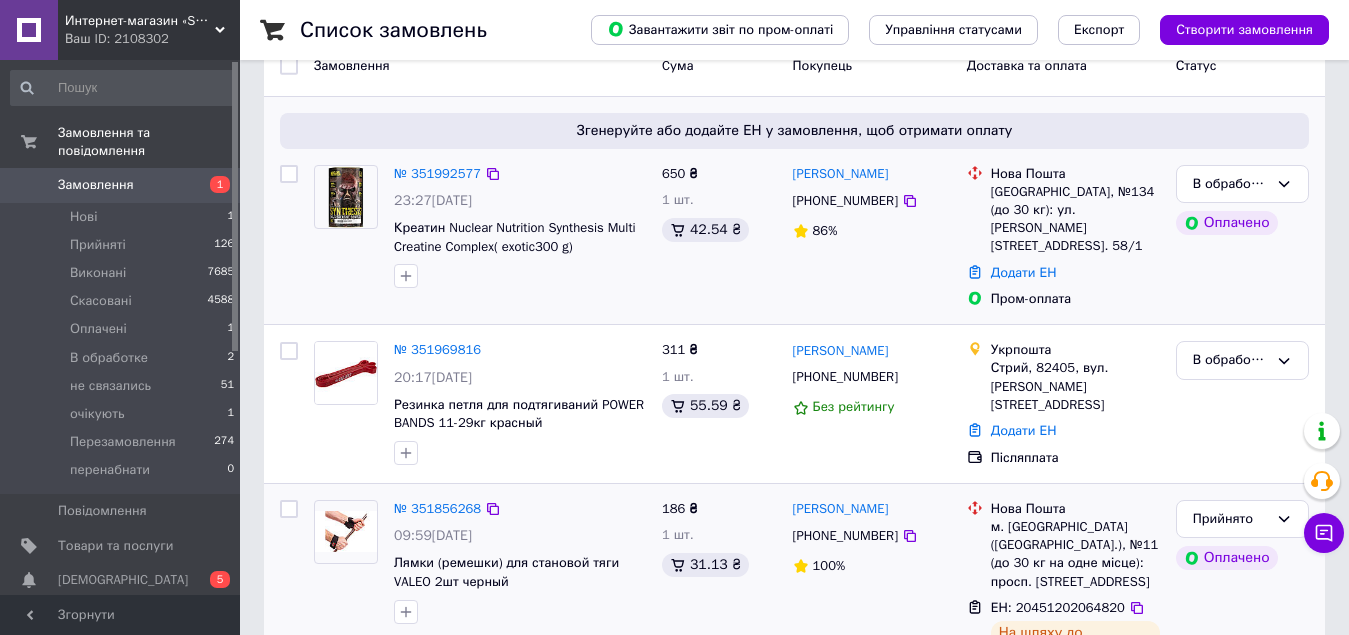 scroll, scrollTop: 0, scrollLeft: 0, axis: both 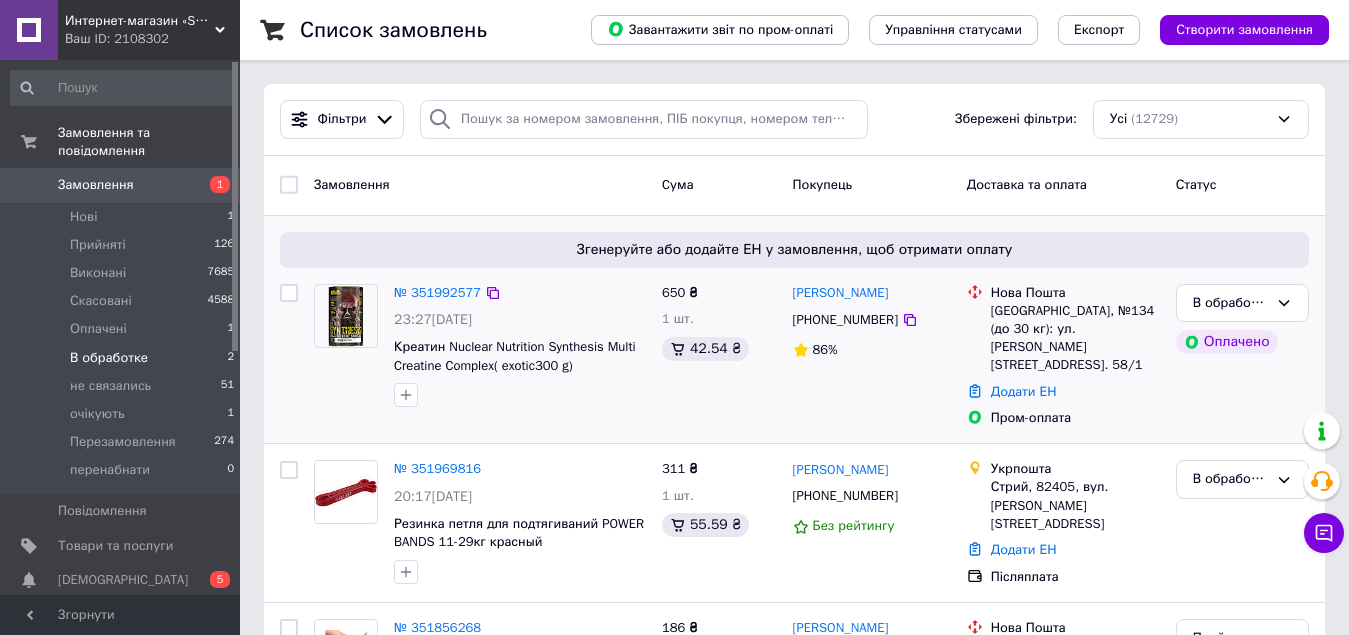 click on "В обработке 2" at bounding box center [123, 358] 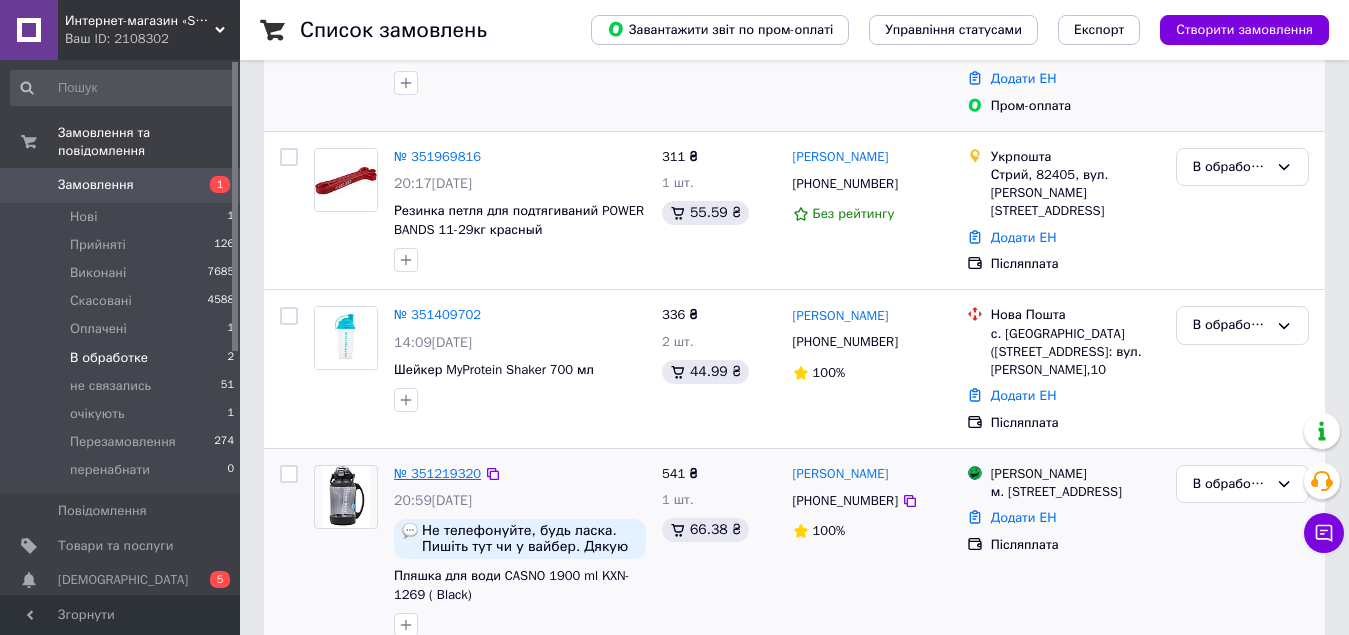 scroll, scrollTop: 406, scrollLeft: 0, axis: vertical 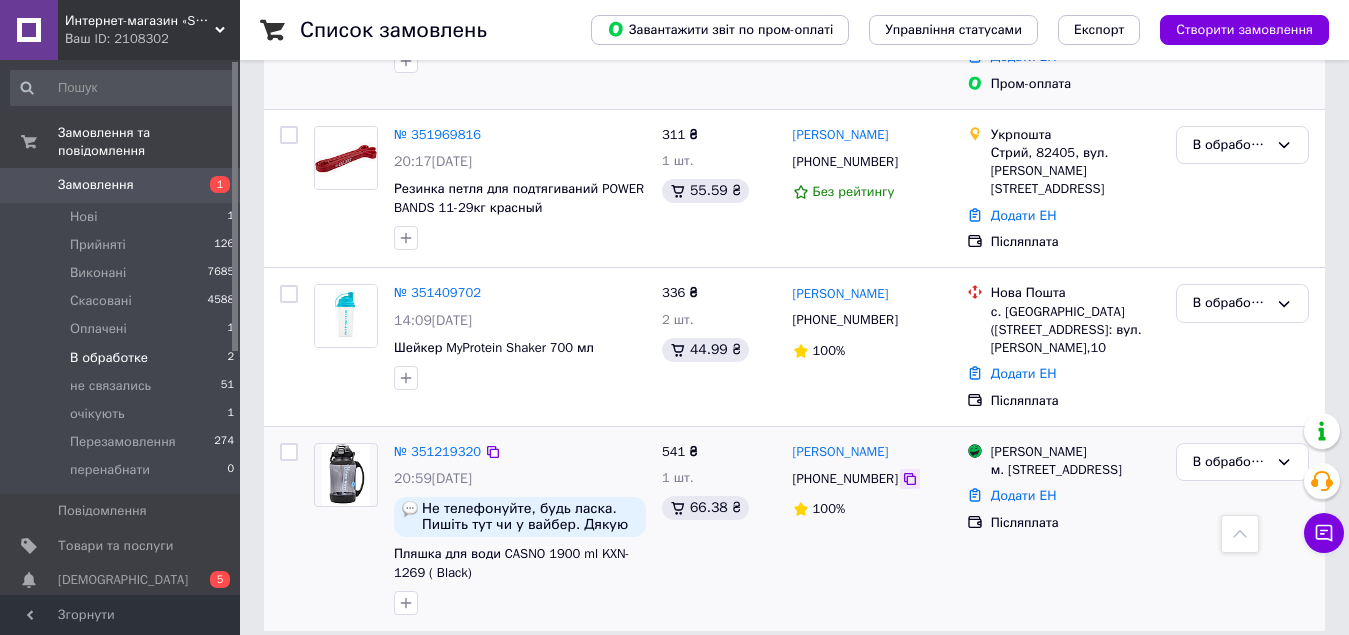 click 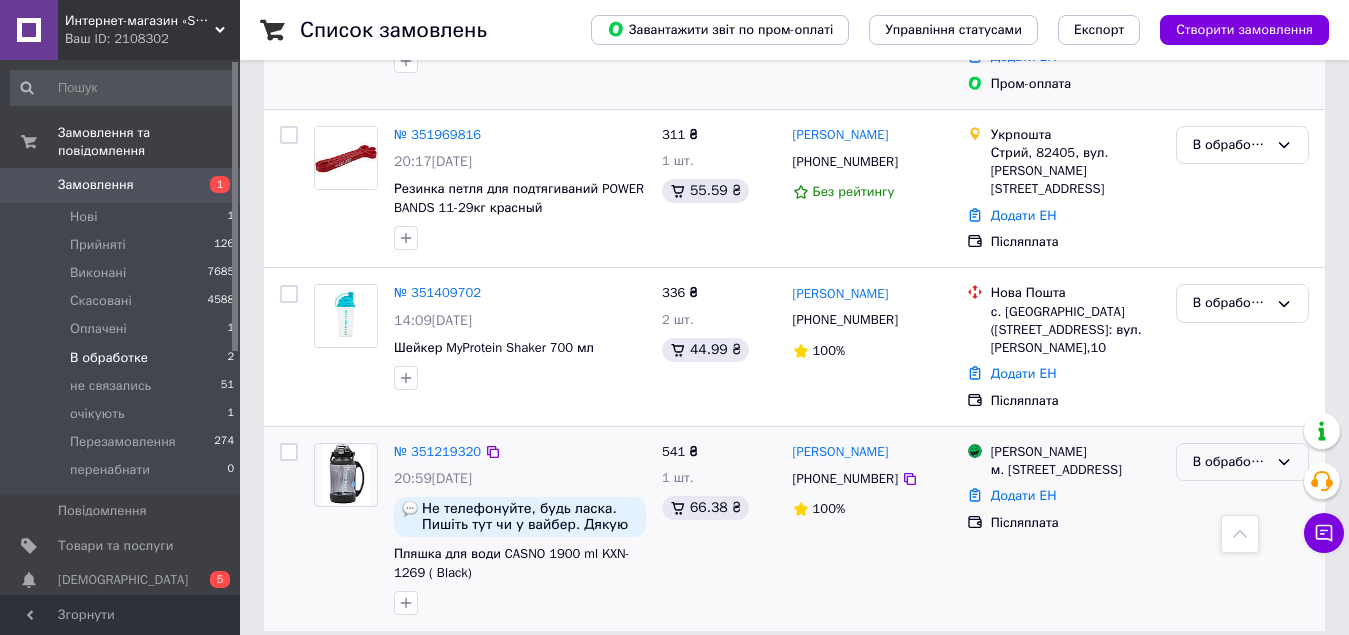 click on "В обработке" at bounding box center [1230, 462] 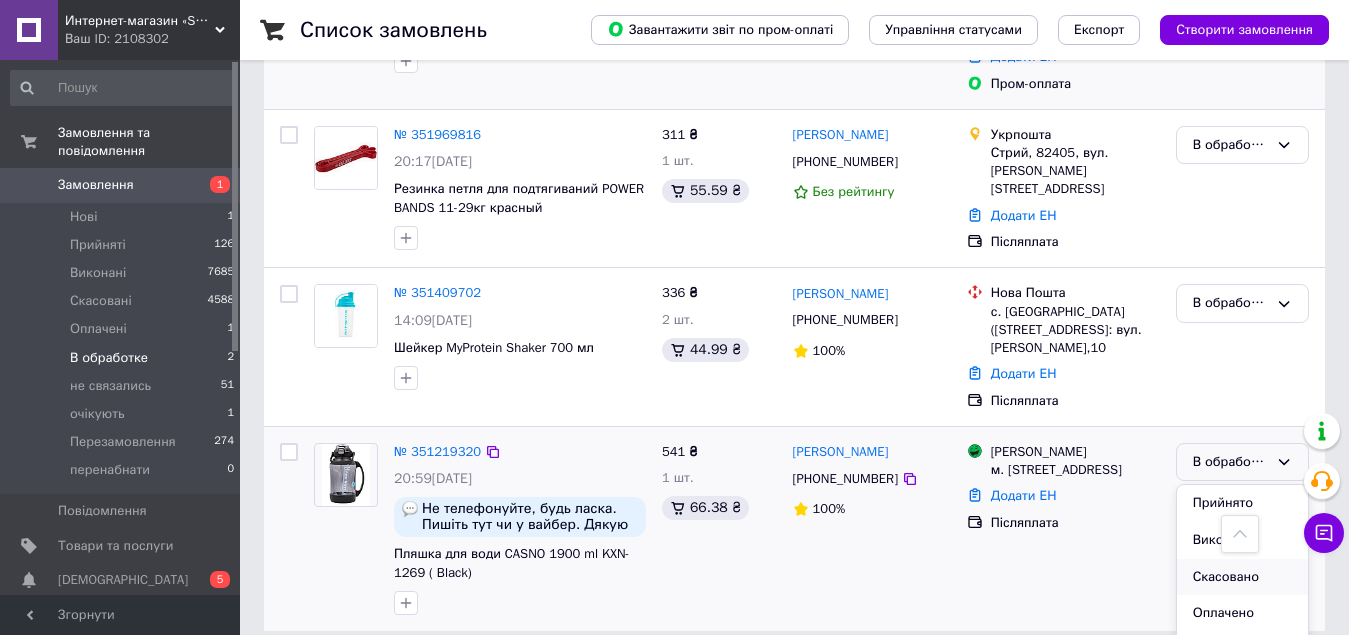 click on "Скасовано" at bounding box center [1242, 577] 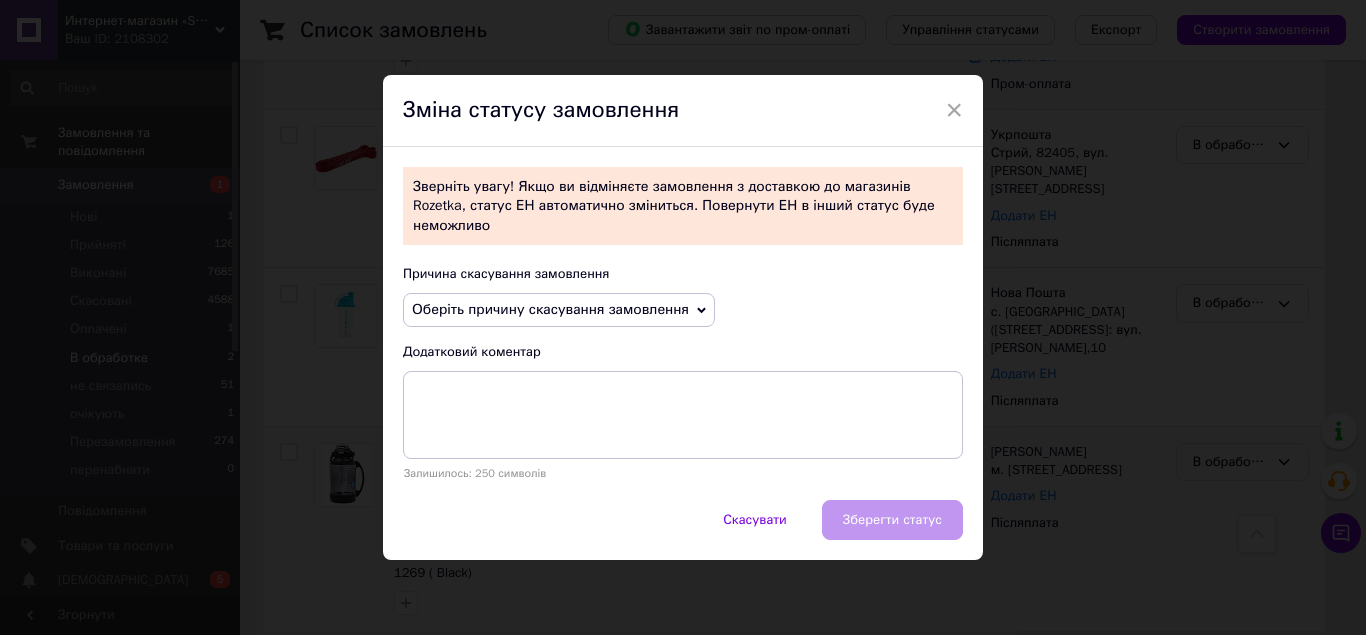 click on "Оберіть причину скасування замовлення" at bounding box center (559, 310) 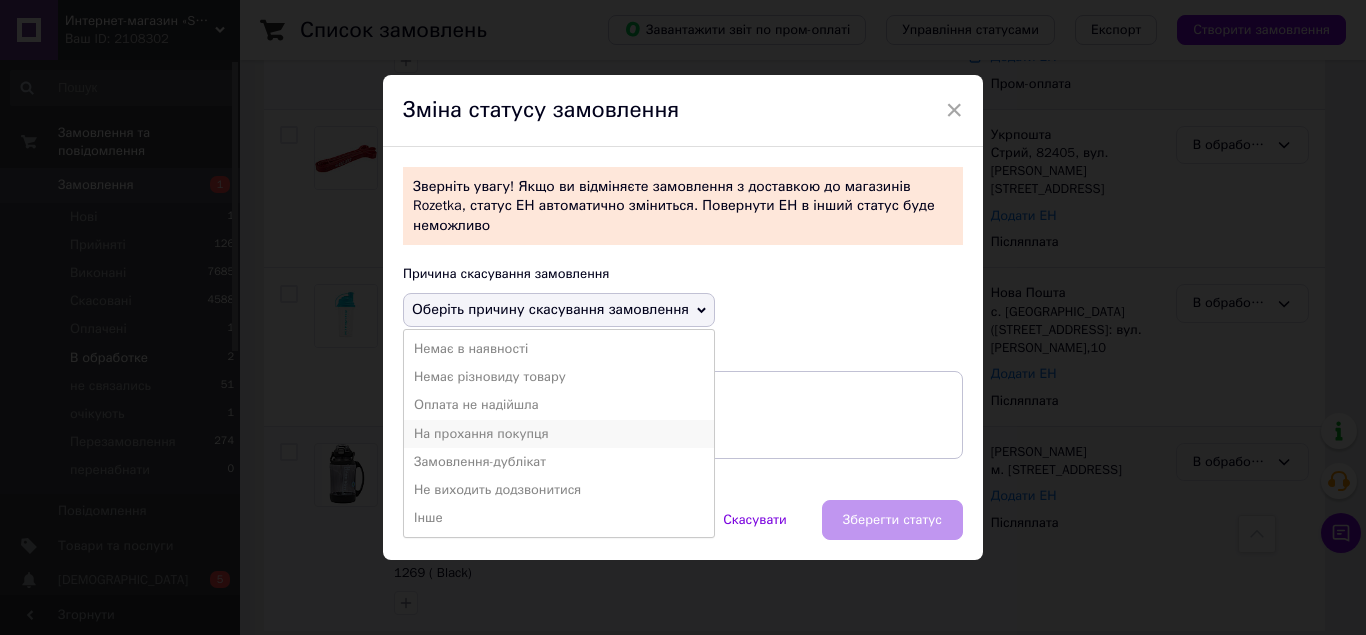 click on "На прохання покупця" at bounding box center [559, 434] 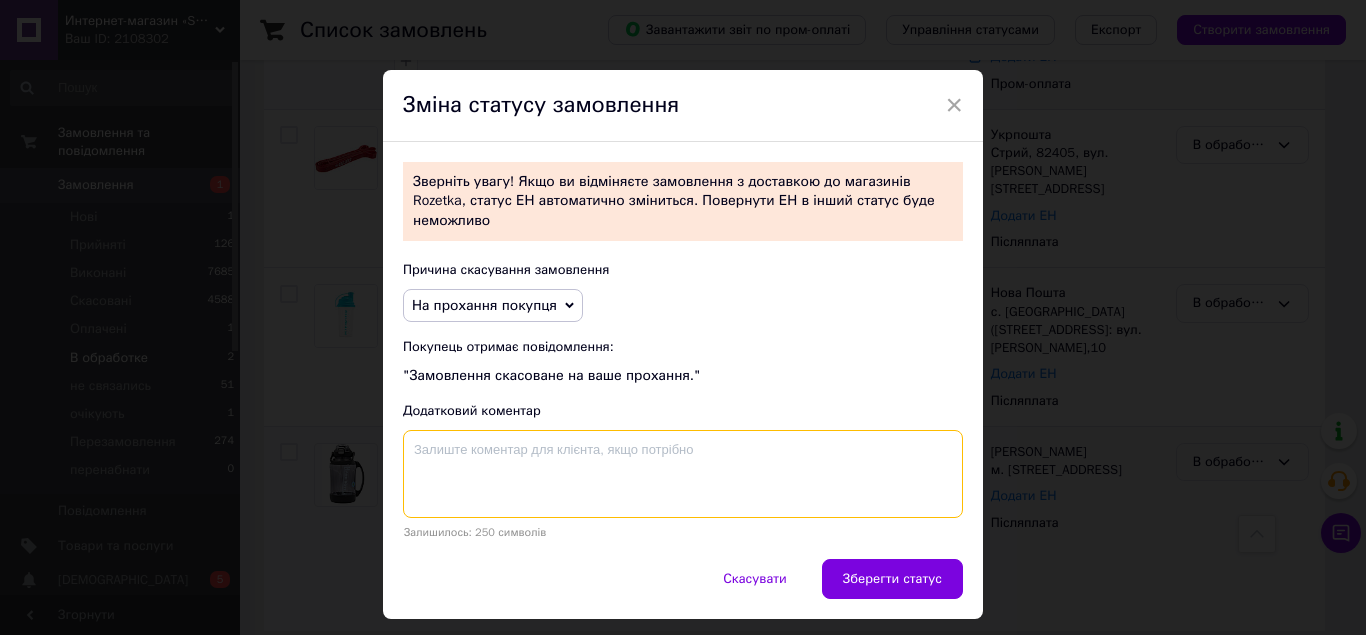 click at bounding box center (683, 474) 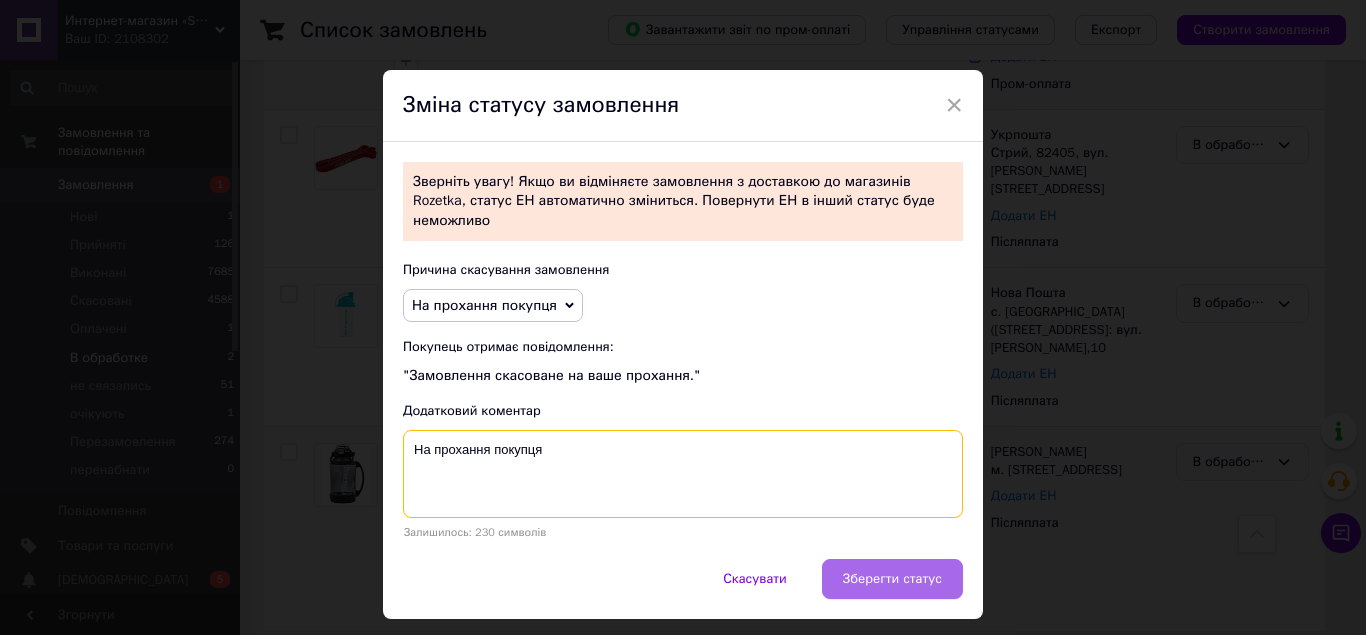 type on "На прохання покупця" 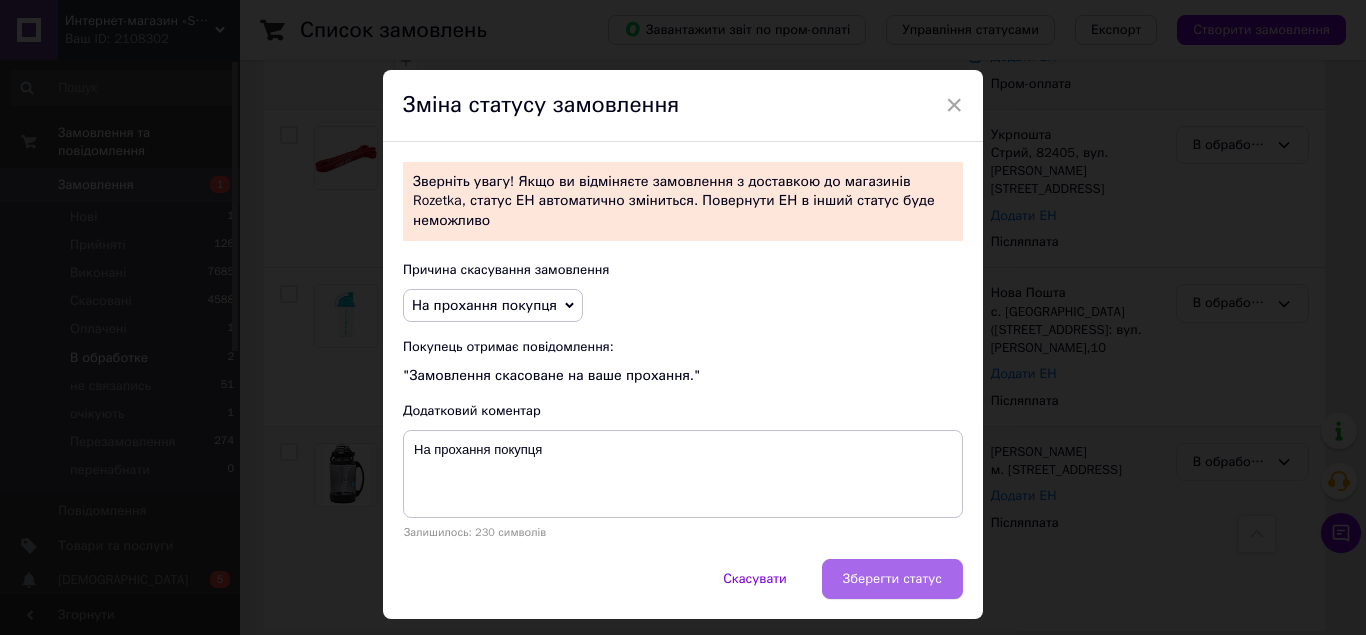 click on "Зберегти статус" at bounding box center [892, 579] 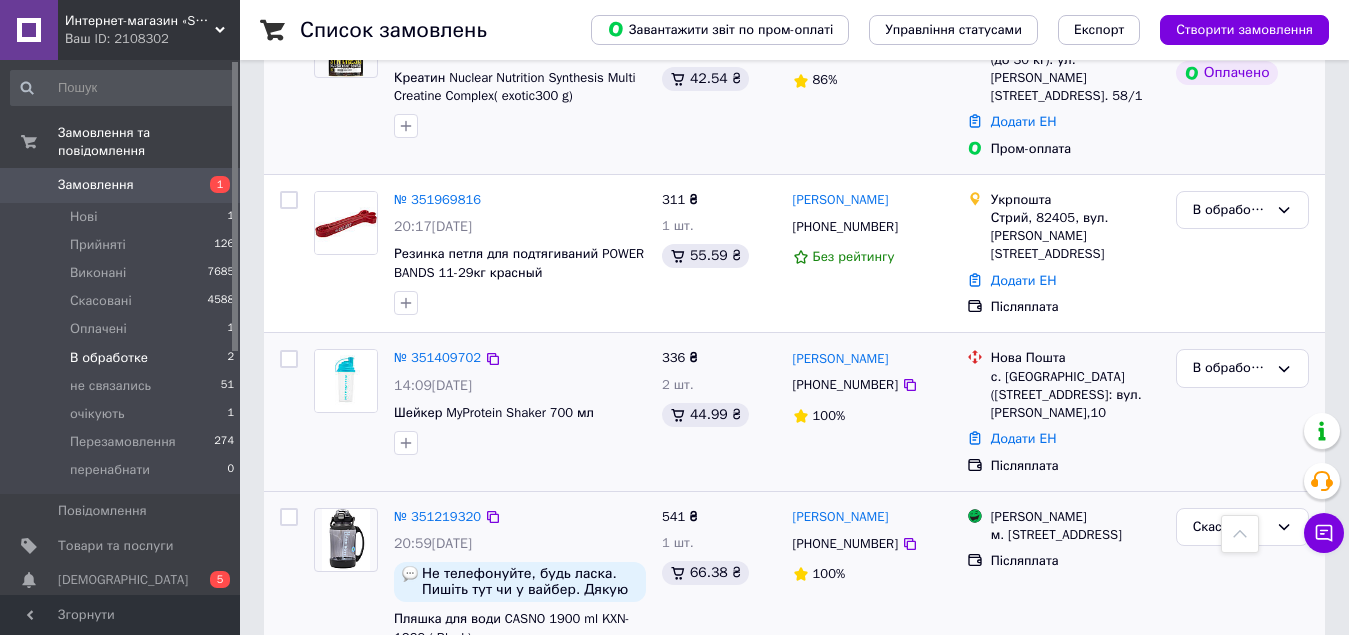 scroll, scrollTop: 306, scrollLeft: 0, axis: vertical 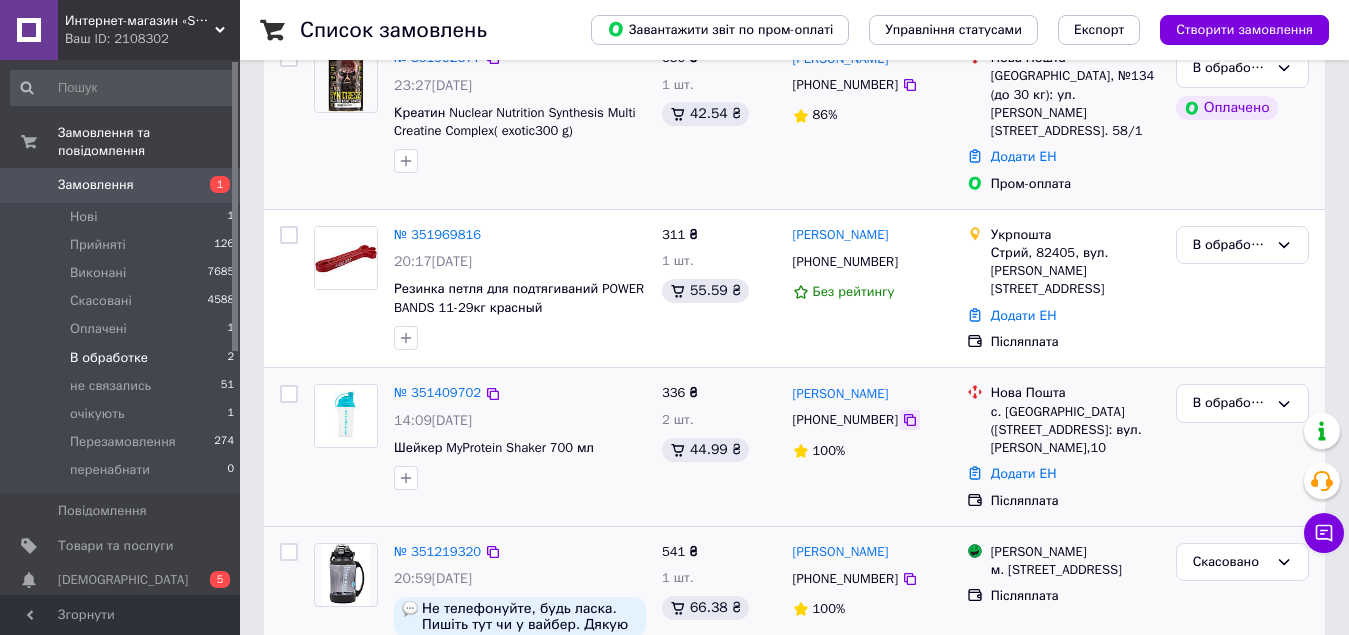 click 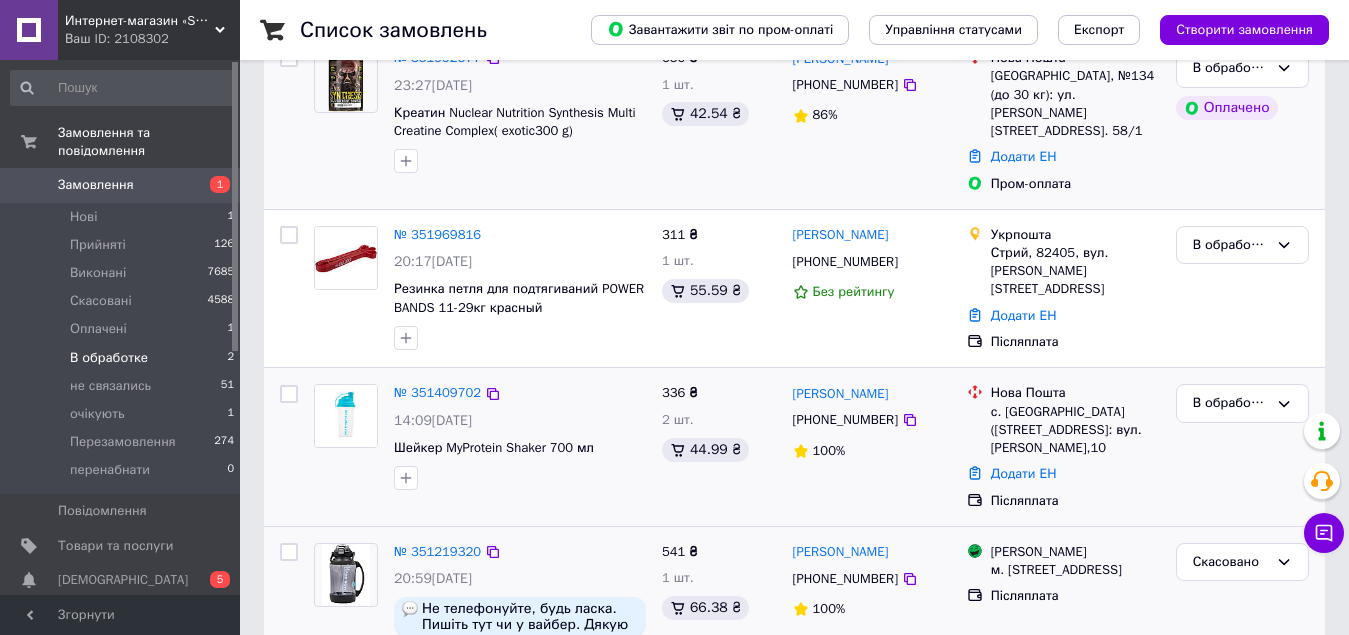 click on "336 ₴ 2 шт. 44.99 ₴" at bounding box center (719, 447) 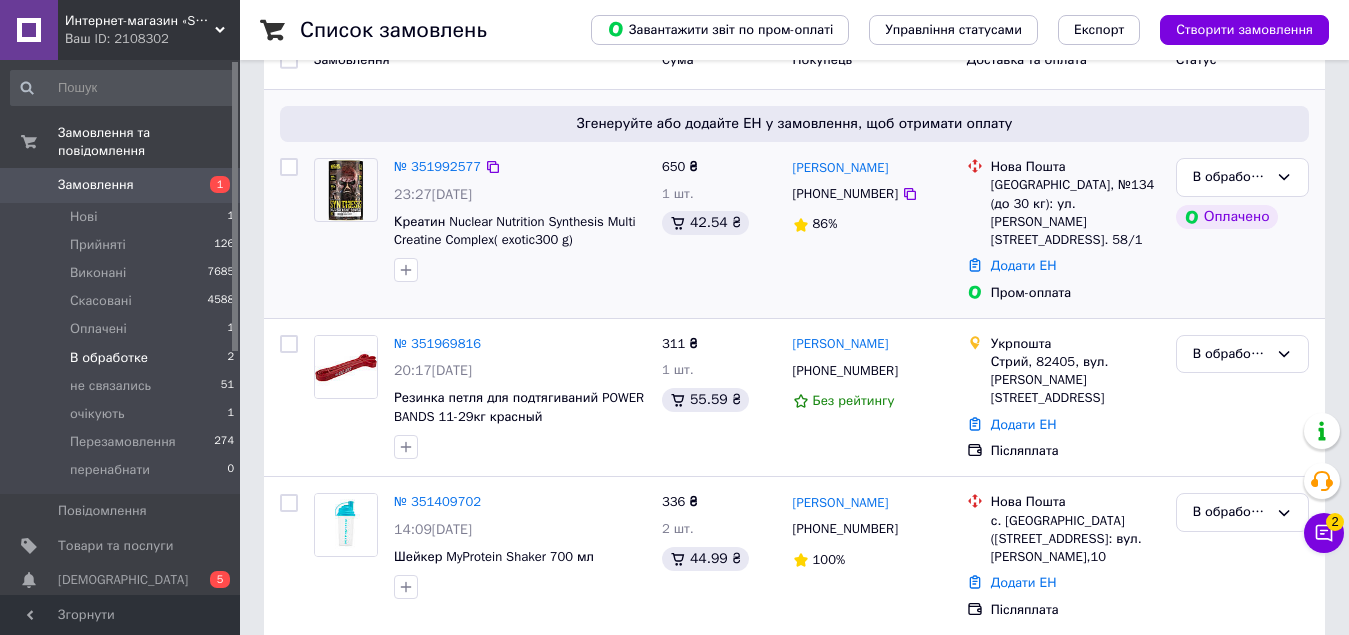 scroll, scrollTop: 406, scrollLeft: 0, axis: vertical 